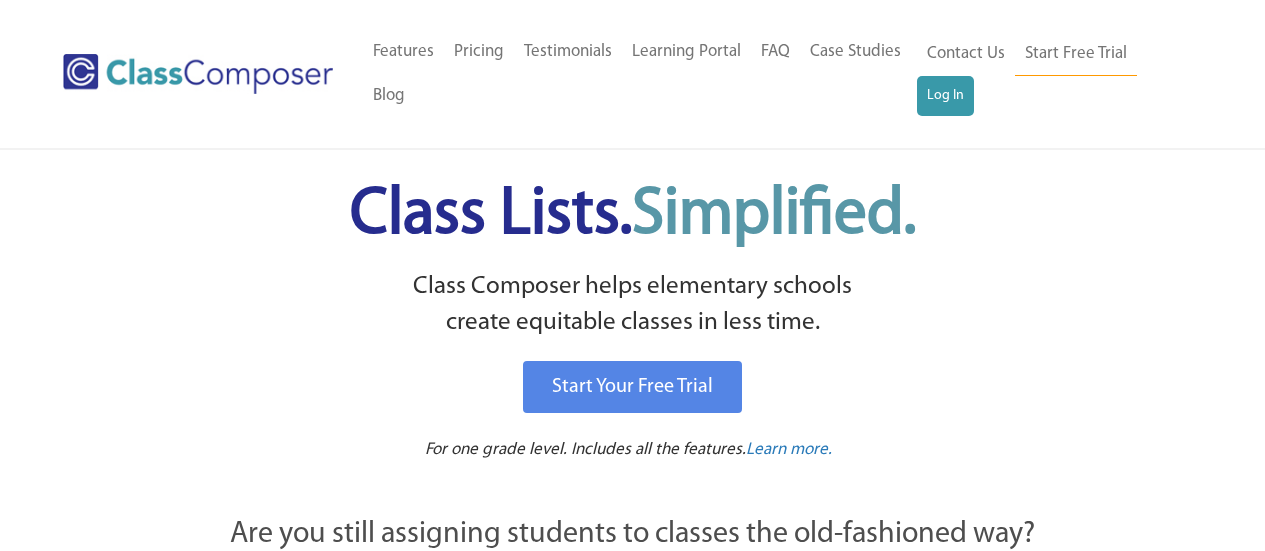 scroll, scrollTop: 0, scrollLeft: 0, axis: both 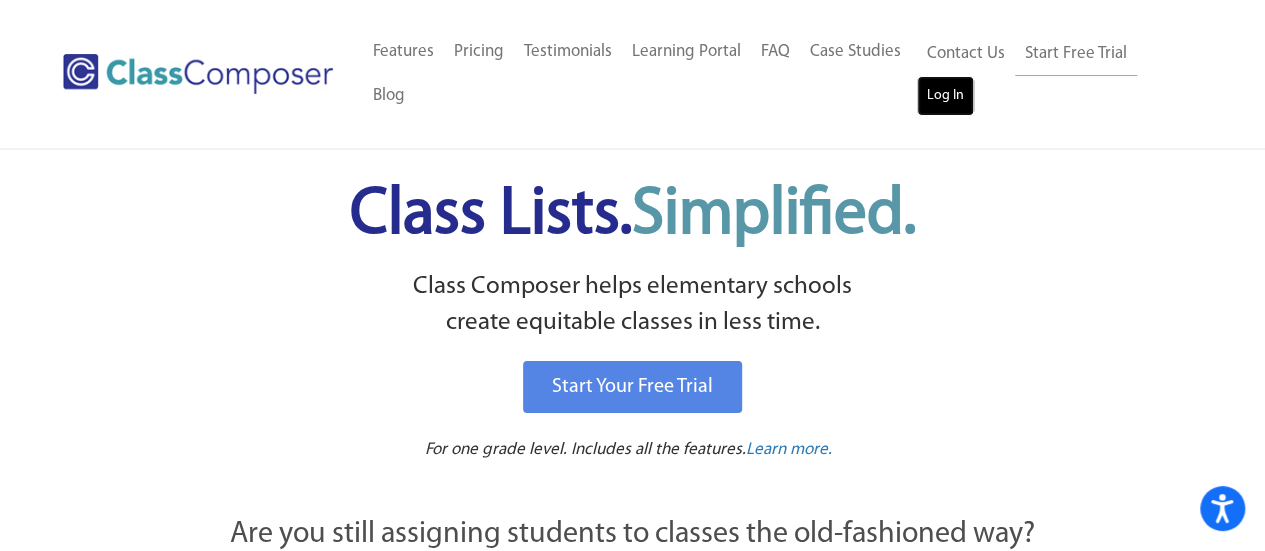 click on "Log In" at bounding box center [945, 96] 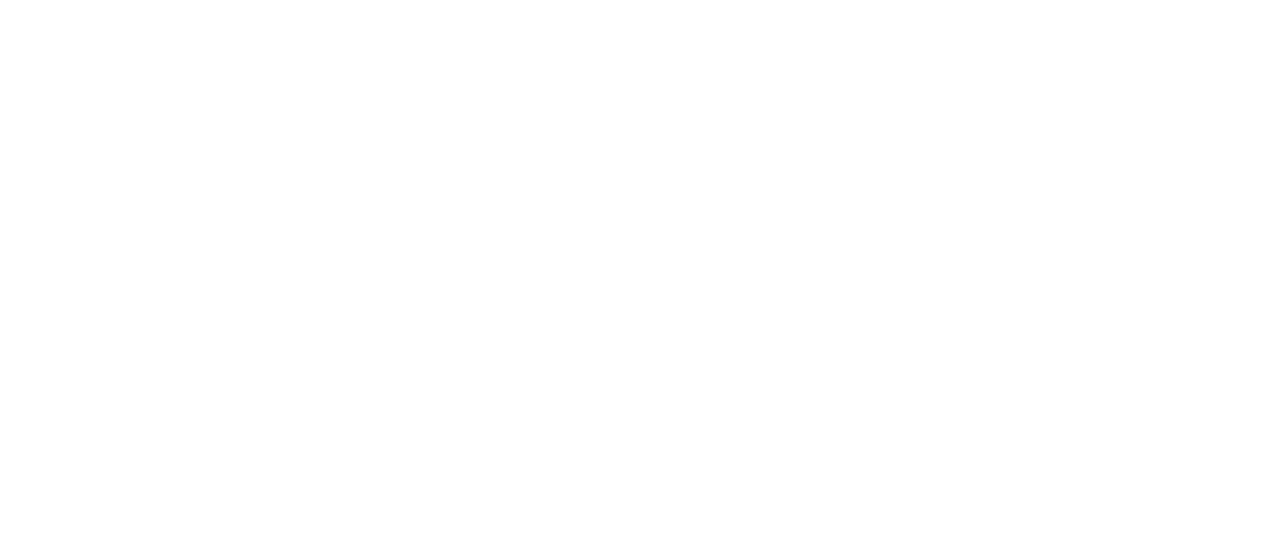 scroll, scrollTop: 0, scrollLeft: 0, axis: both 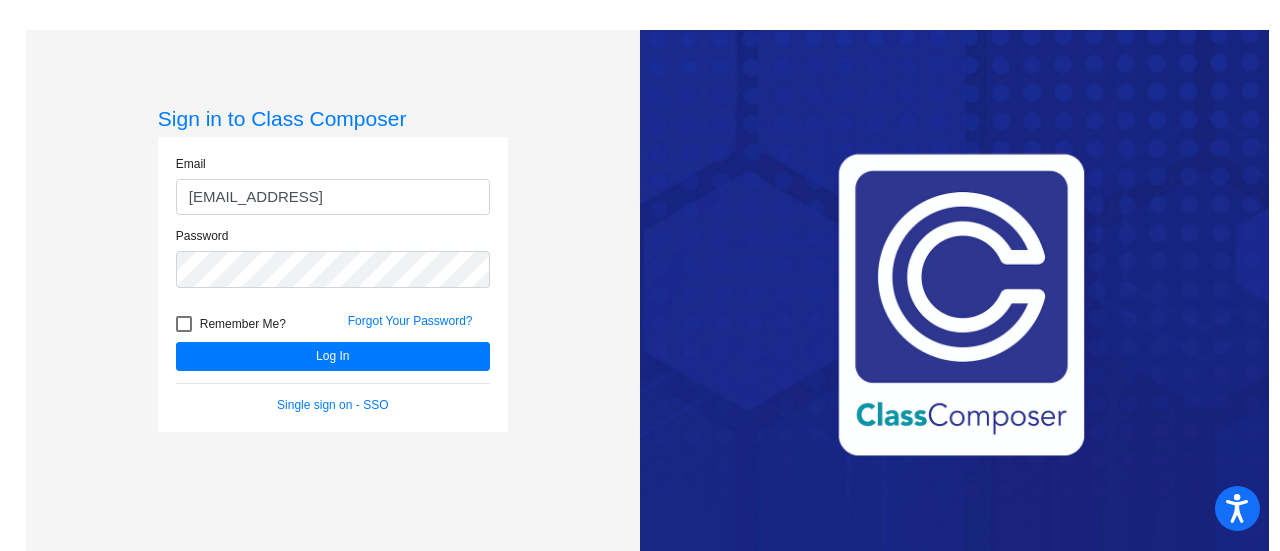 type on "[EMAIL_ADDRESS][DOMAIN_NAME]" 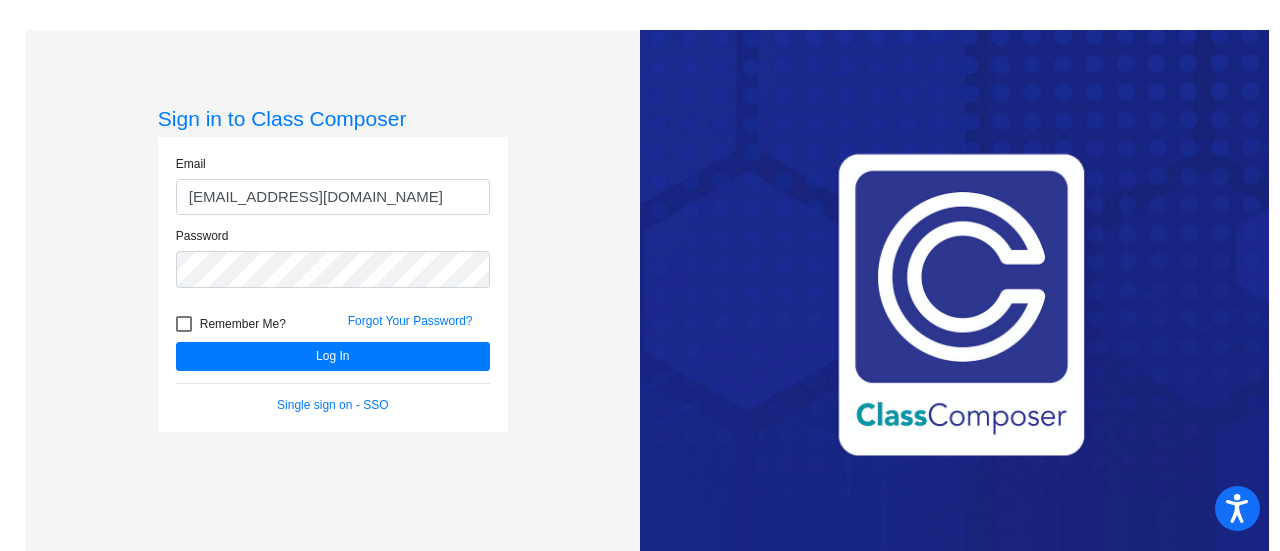 click on "Log In" 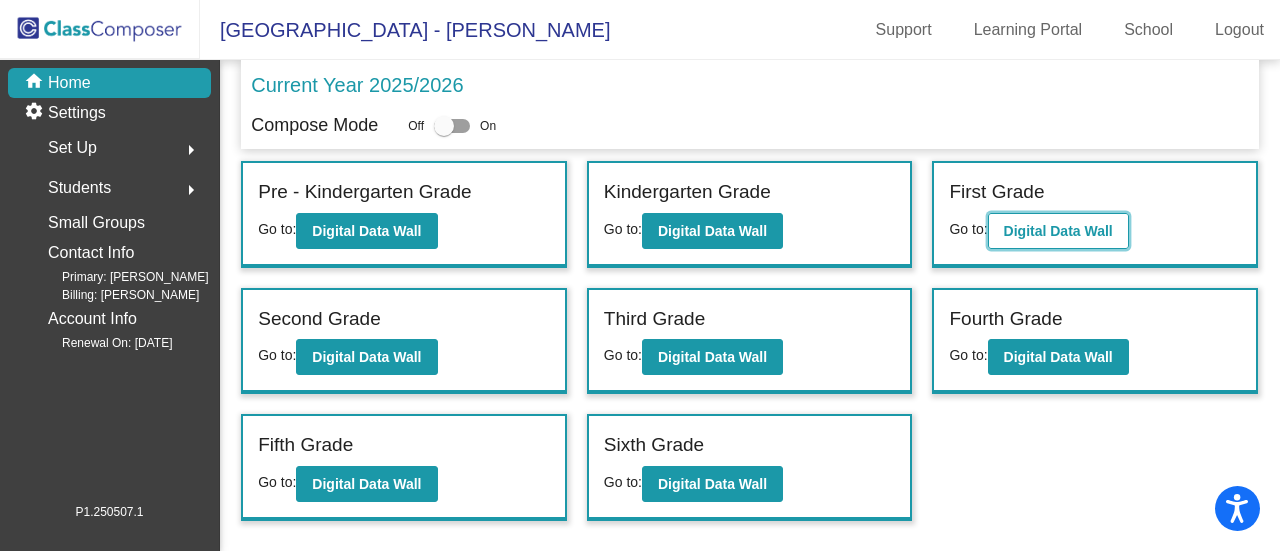 click on "Digital Data Wall" 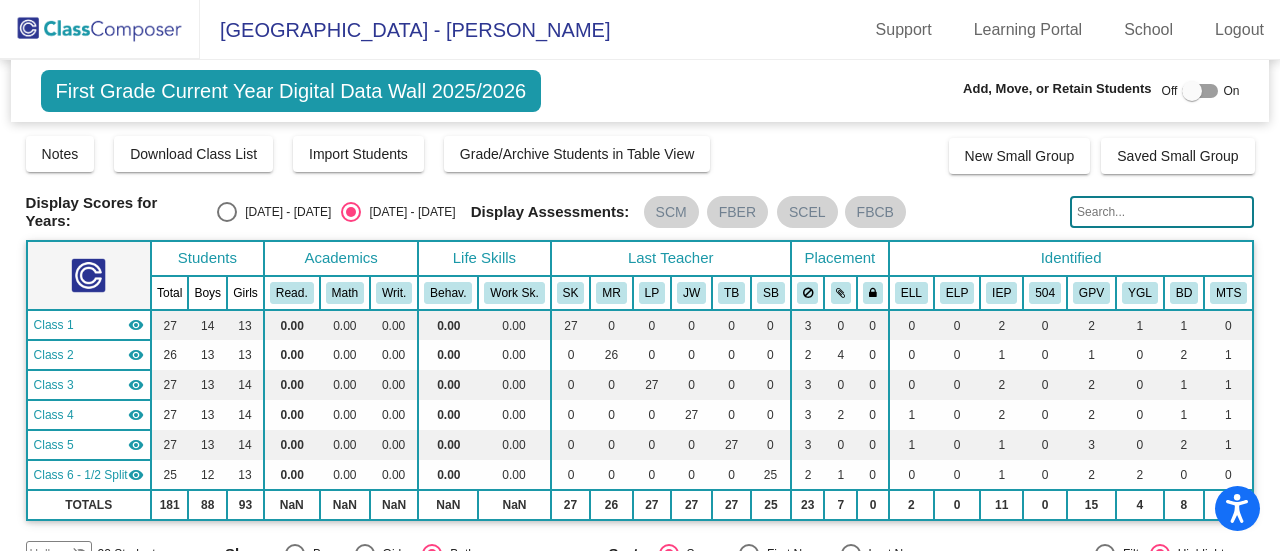 click at bounding box center [227, 212] 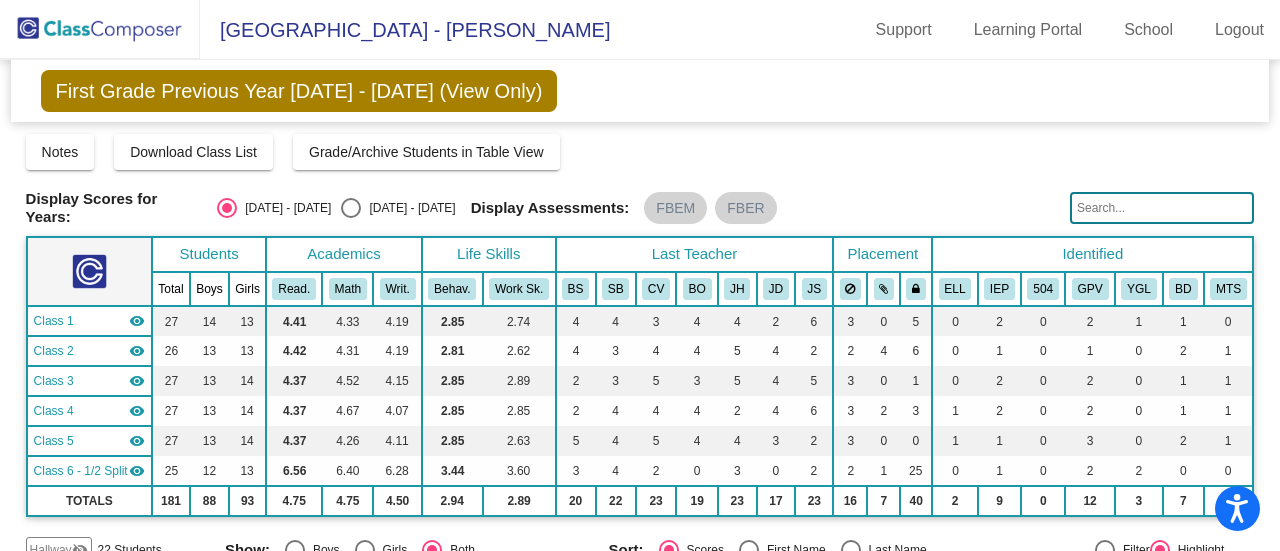 click 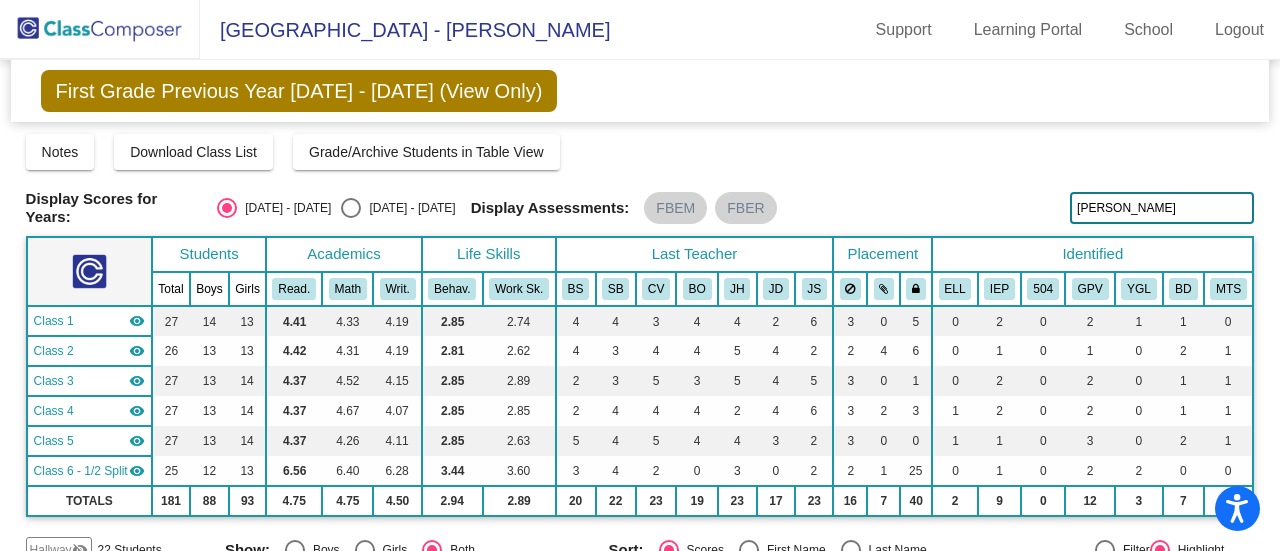 type on "ballentine" 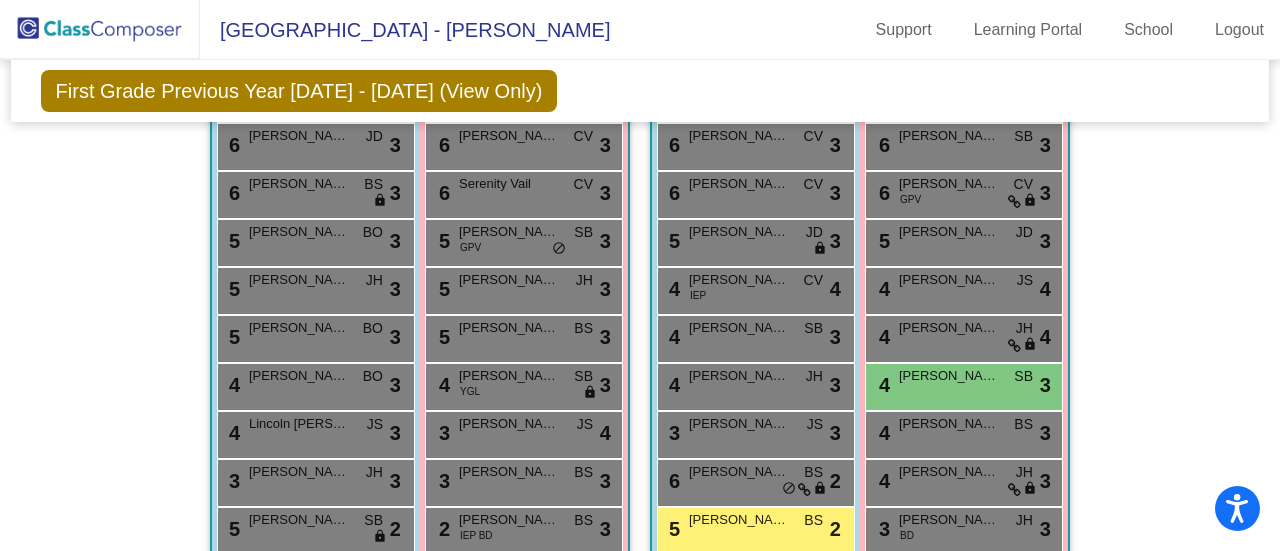 scroll, scrollTop: 693, scrollLeft: 0, axis: vertical 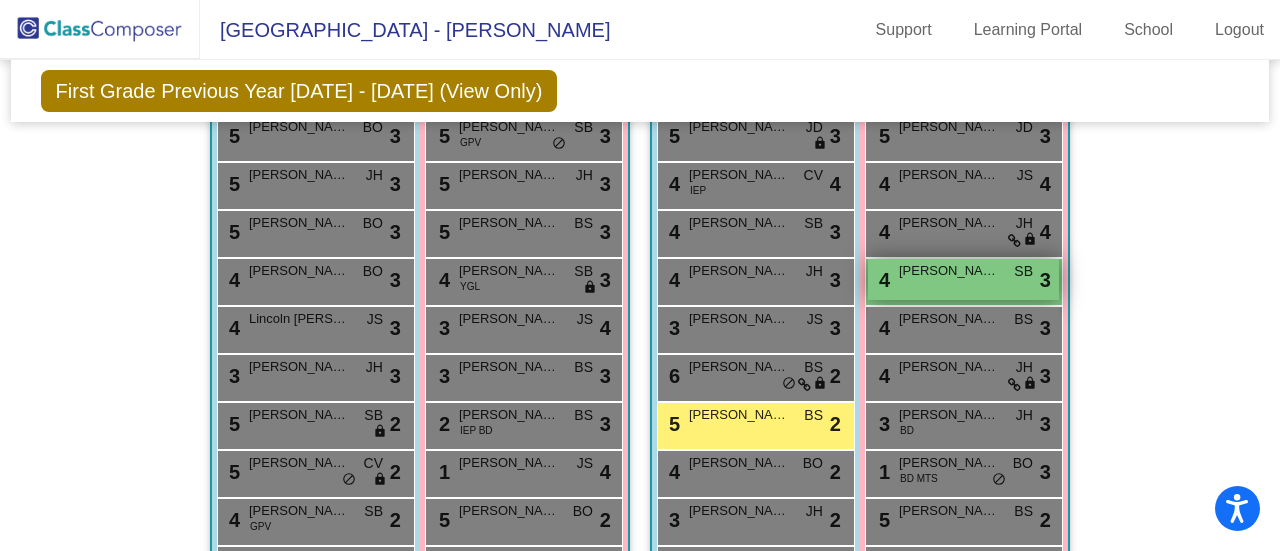 click on "4 Amelie Ballentine SB lock do_not_disturb_alt 3" at bounding box center [963, 279] 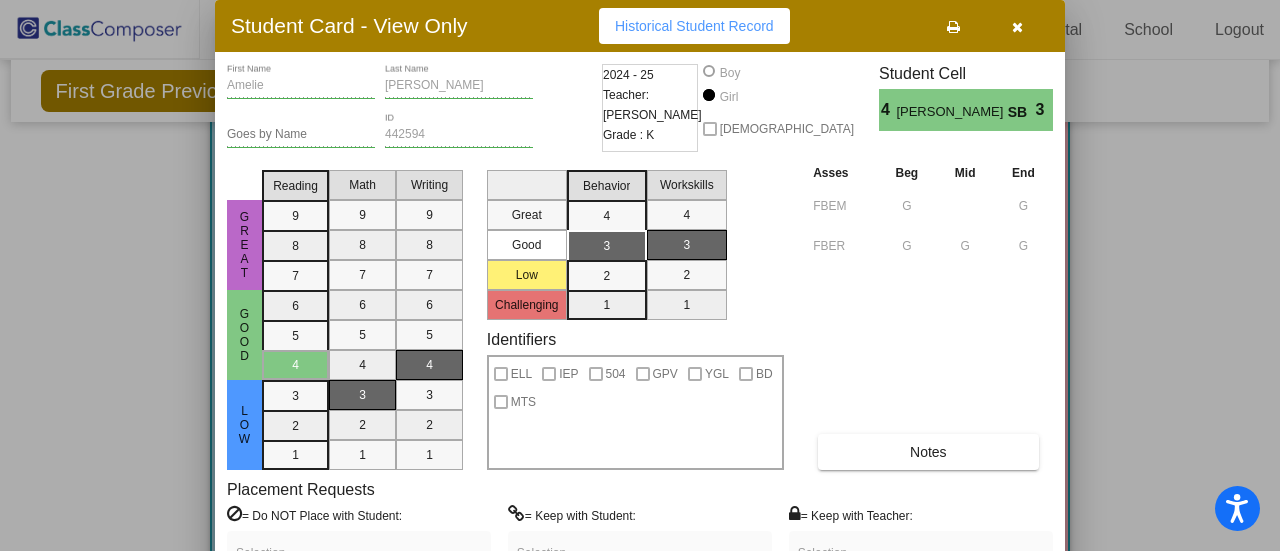 click on "Historical Student Record" at bounding box center (694, 26) 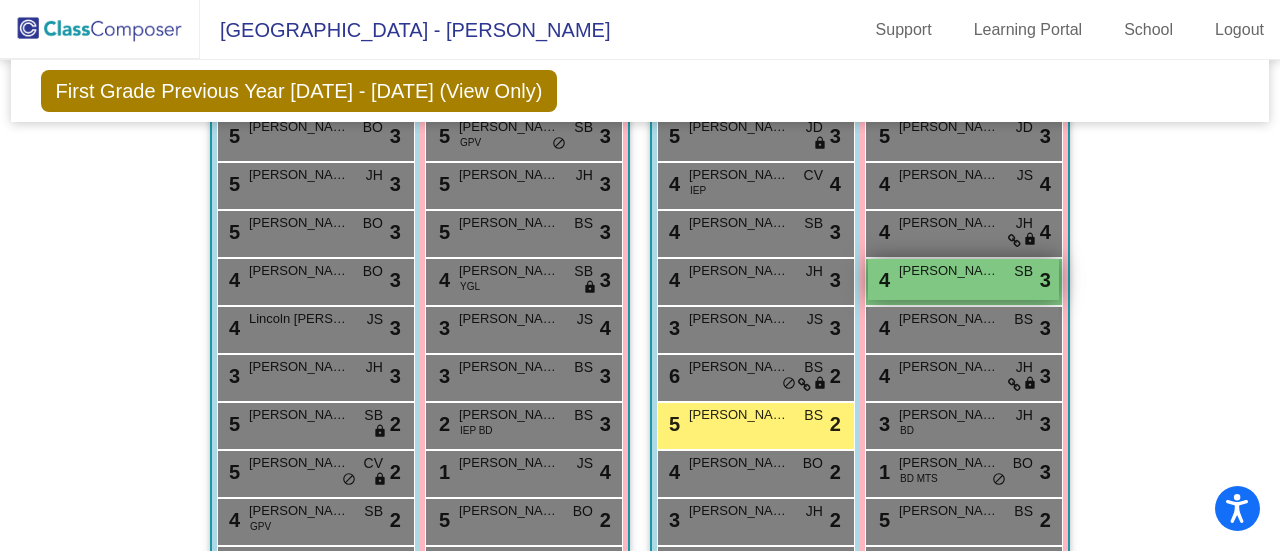 click on "Amelie Ballentine" at bounding box center (949, 271) 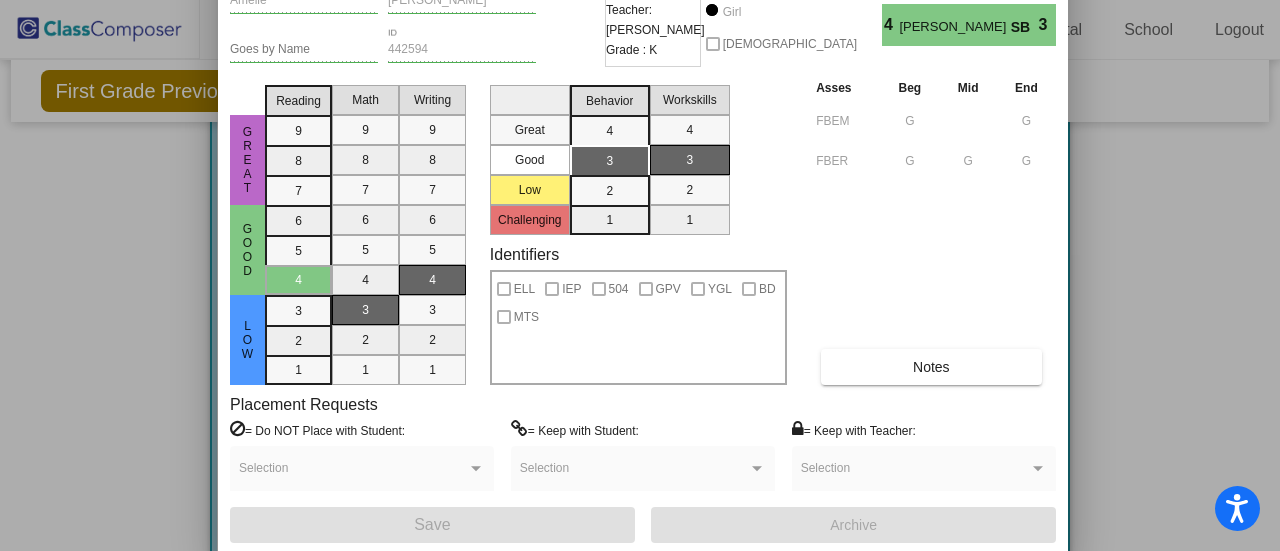 drag, startPoint x: 492, startPoint y: 19, endPoint x: 496, endPoint y: -64, distance: 83.09633 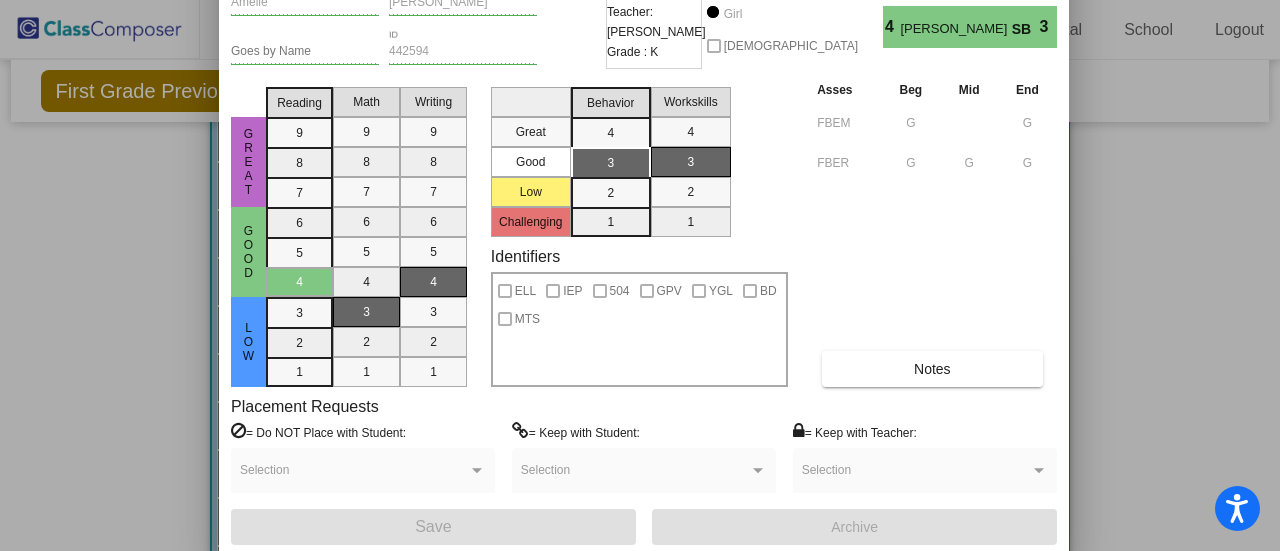 click on "Selection" at bounding box center [363, 470] 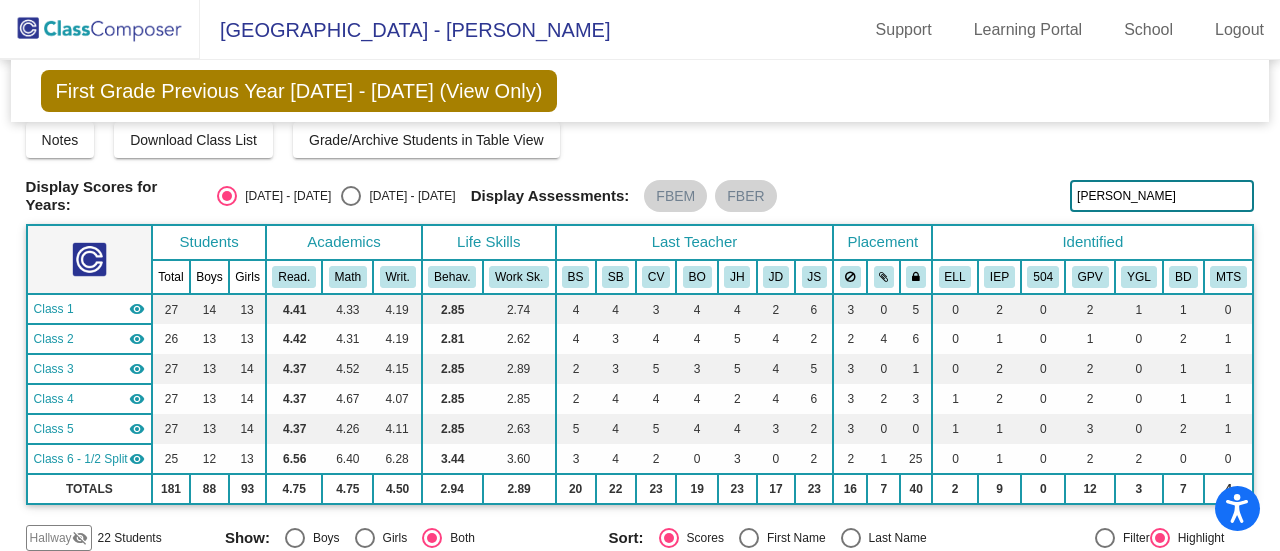 scroll, scrollTop: 23, scrollLeft: 0, axis: vertical 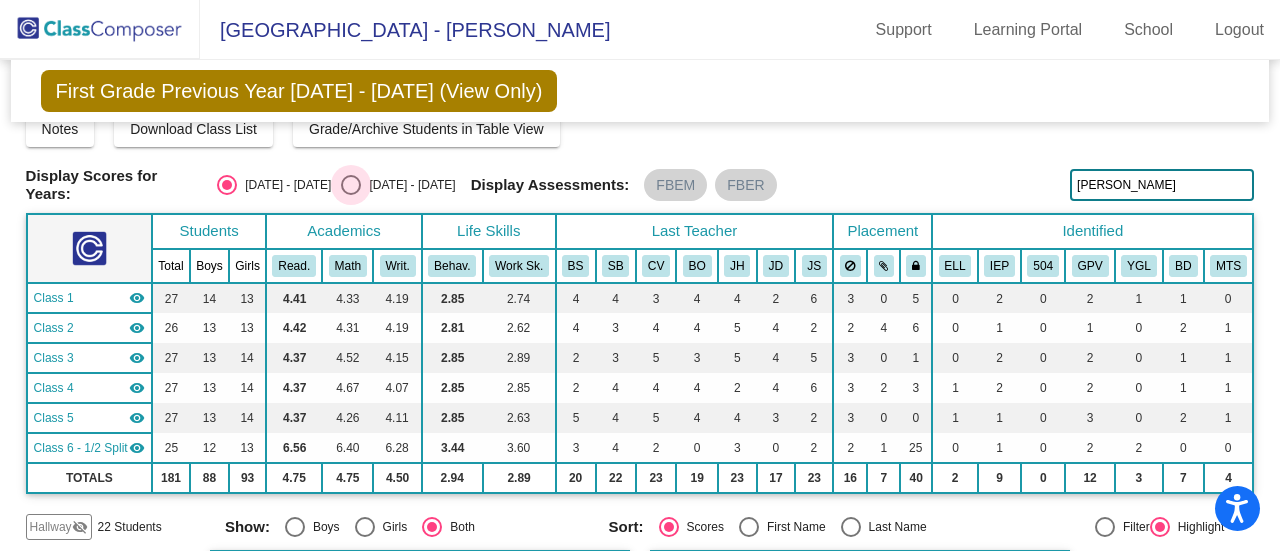 click at bounding box center [351, 185] 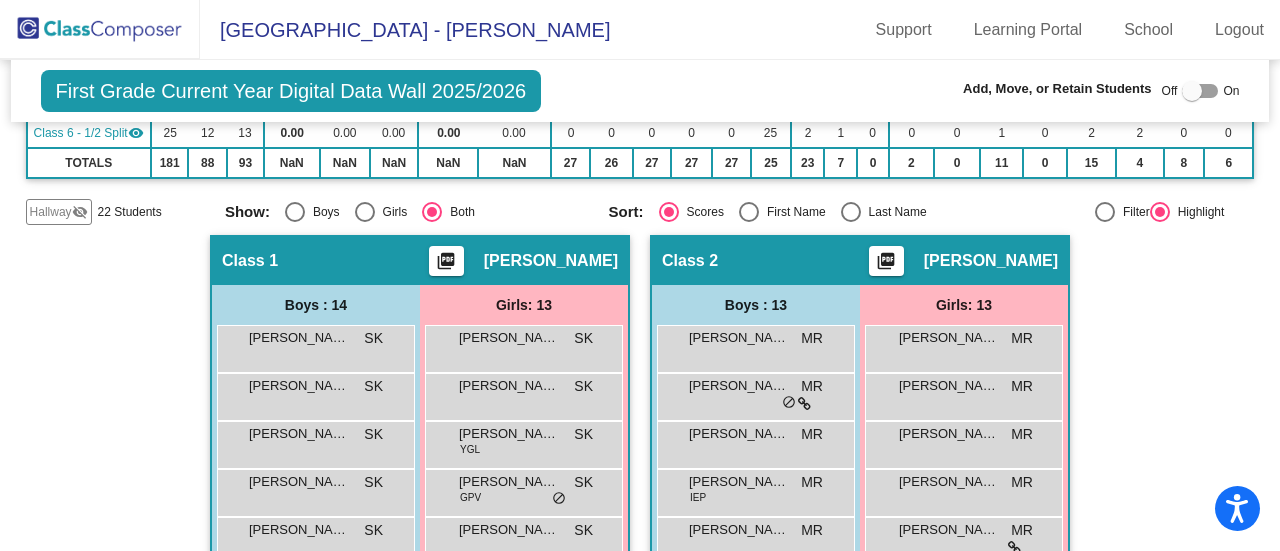 scroll, scrollTop: 345, scrollLeft: 0, axis: vertical 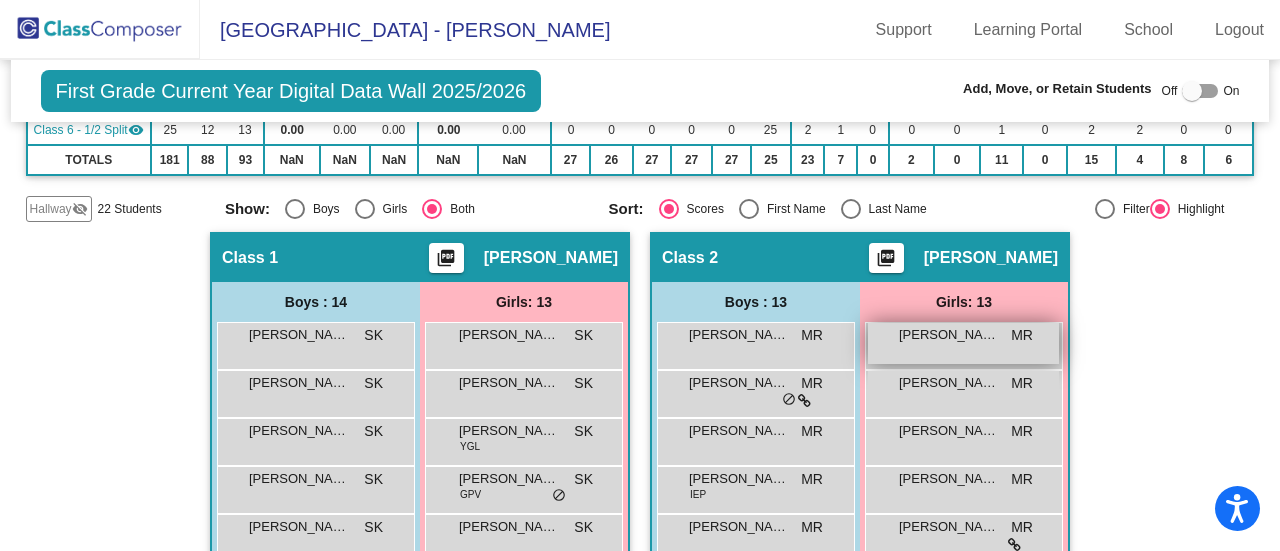 click on "Amelie Ballentine" at bounding box center [949, 335] 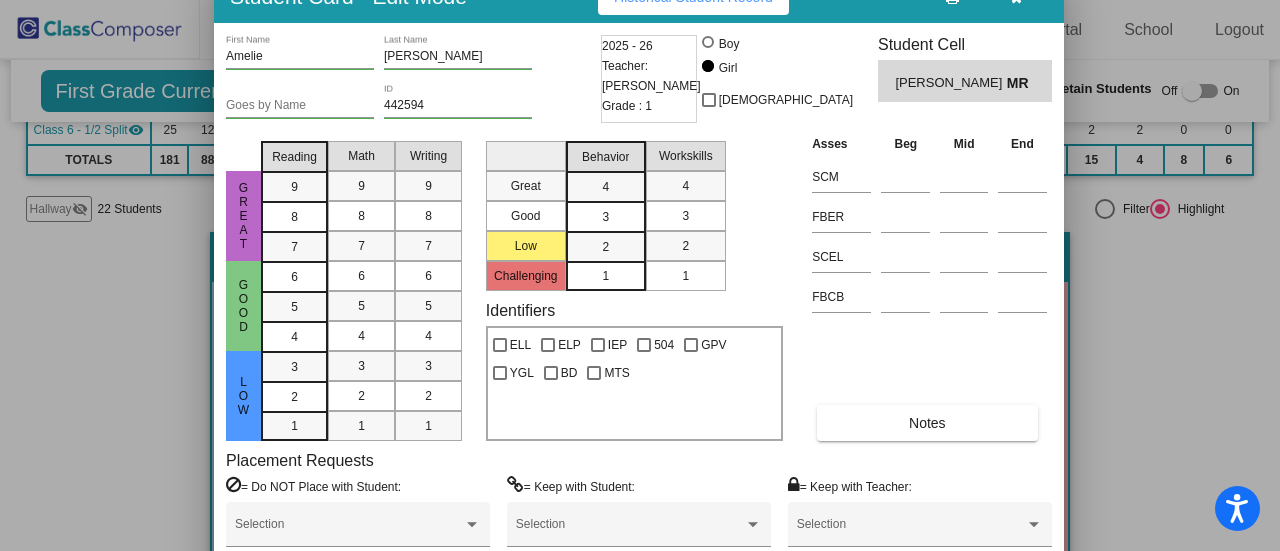 drag, startPoint x: 503, startPoint y: 20, endPoint x: 502, endPoint y: -9, distance: 29.017237 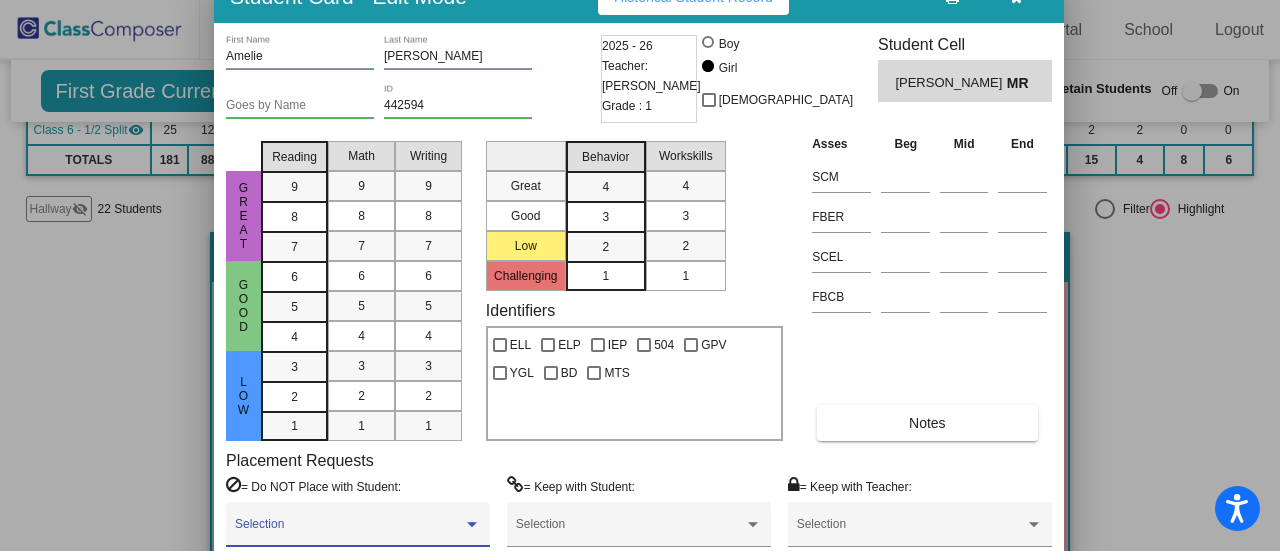 click at bounding box center [472, 524] 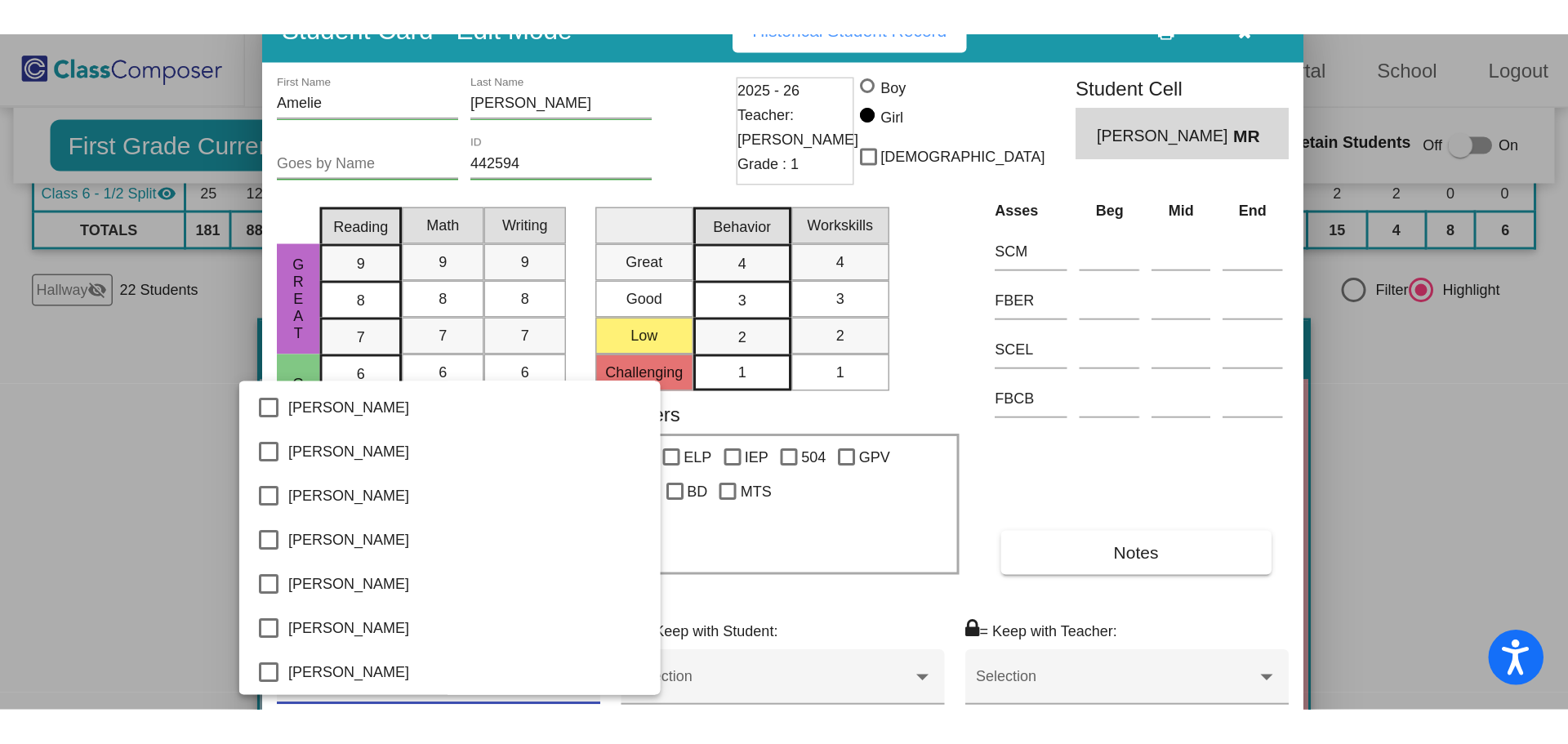 scroll, scrollTop: 1143, scrollLeft: 0, axis: vertical 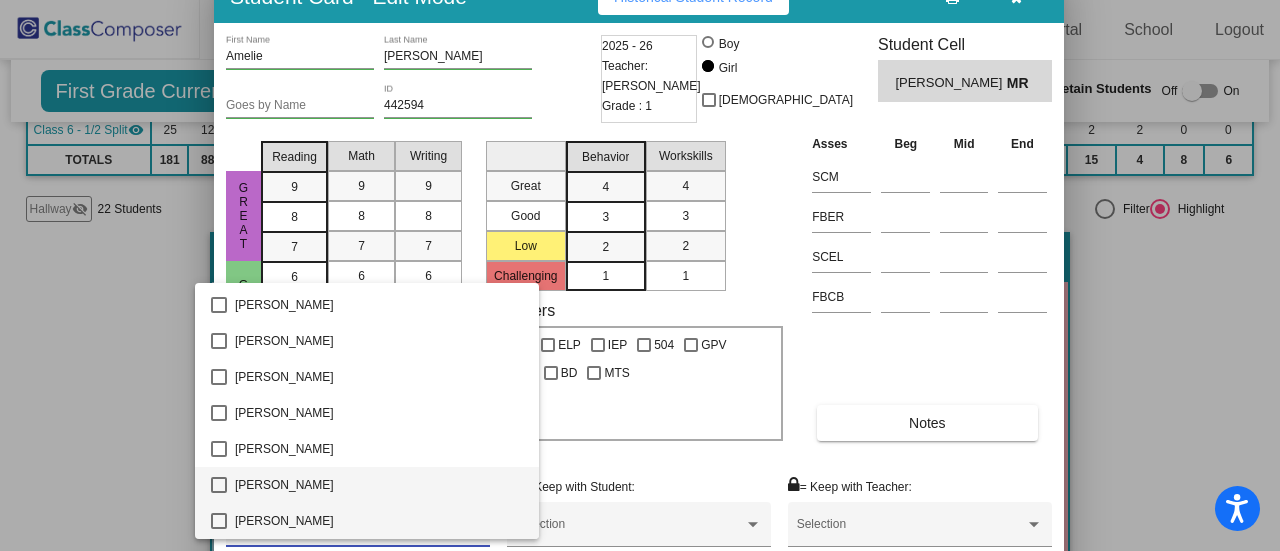 click at bounding box center [219, 485] 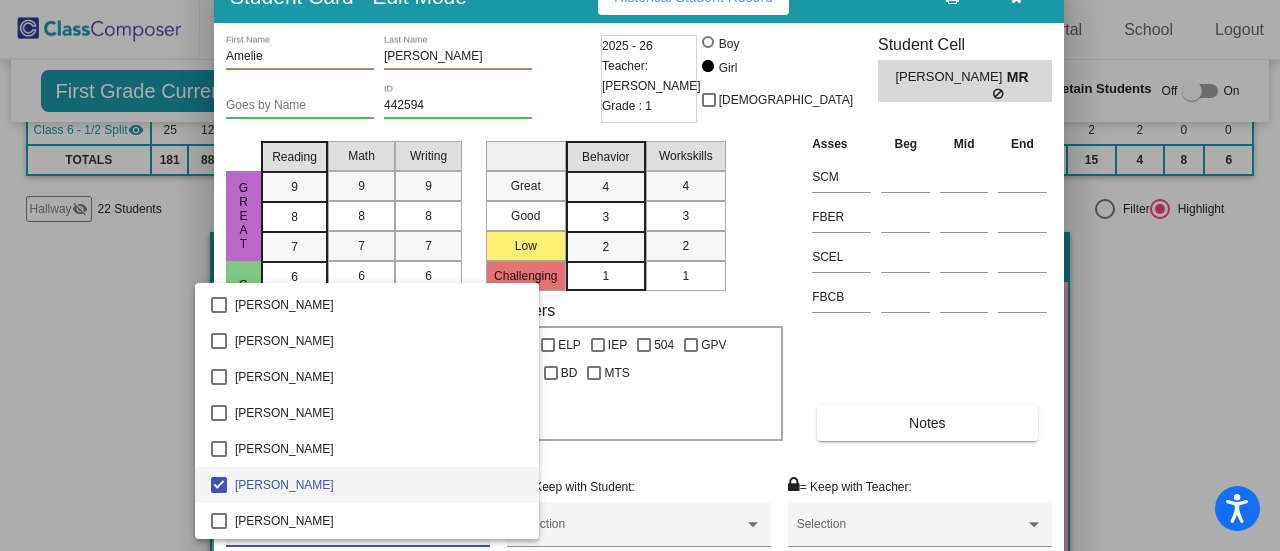 click at bounding box center [640, 275] 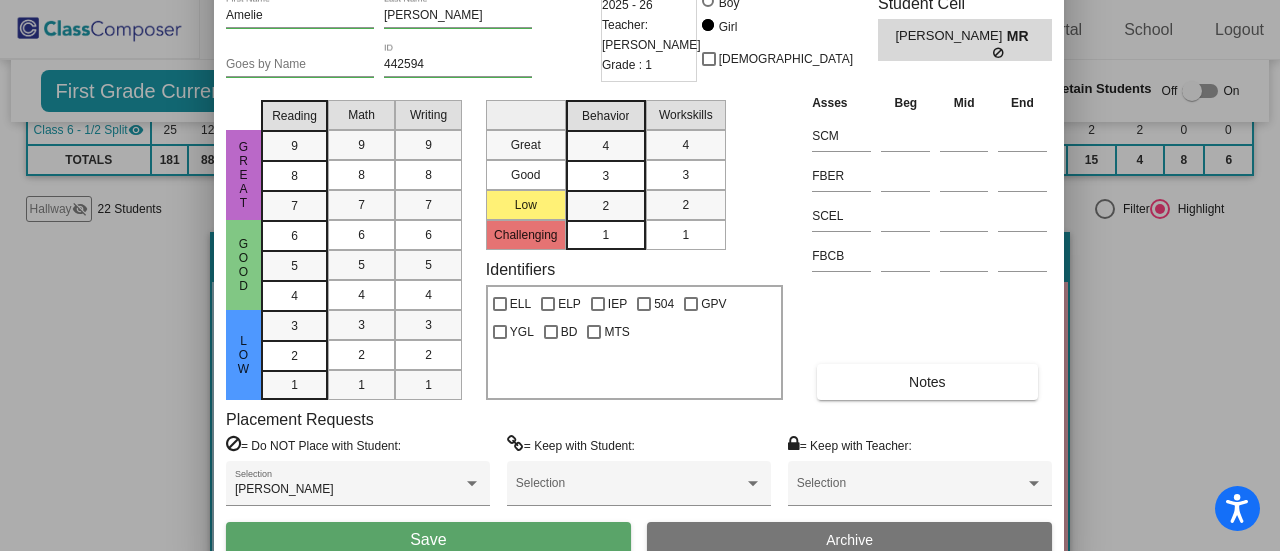 drag, startPoint x: 446, startPoint y: 9, endPoint x: 446, endPoint y: -31, distance: 40 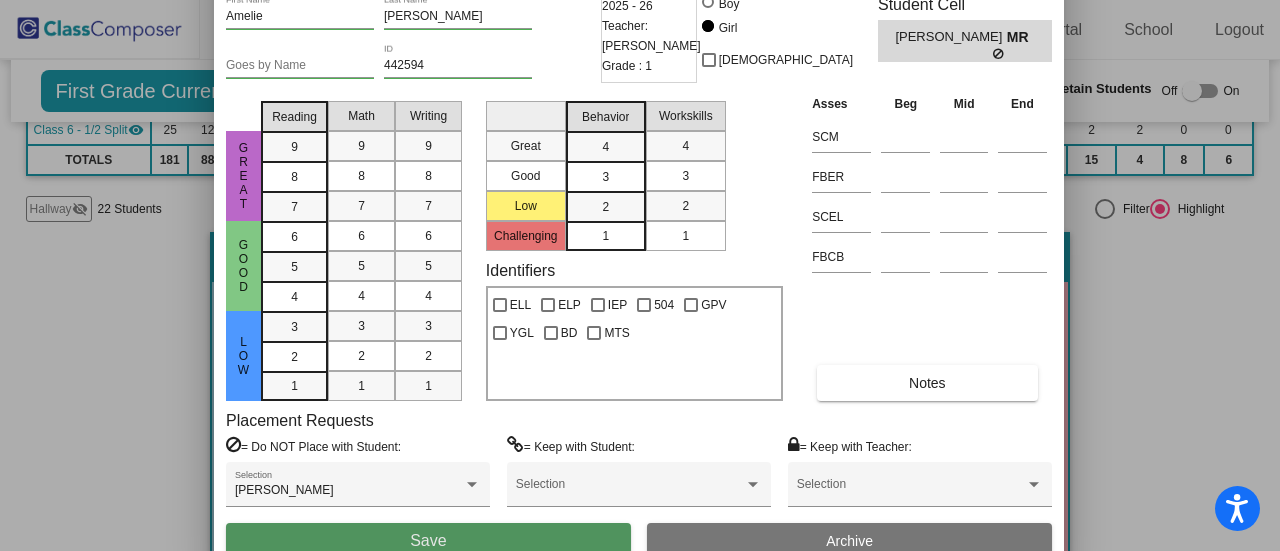 click on "Save" at bounding box center [428, 541] 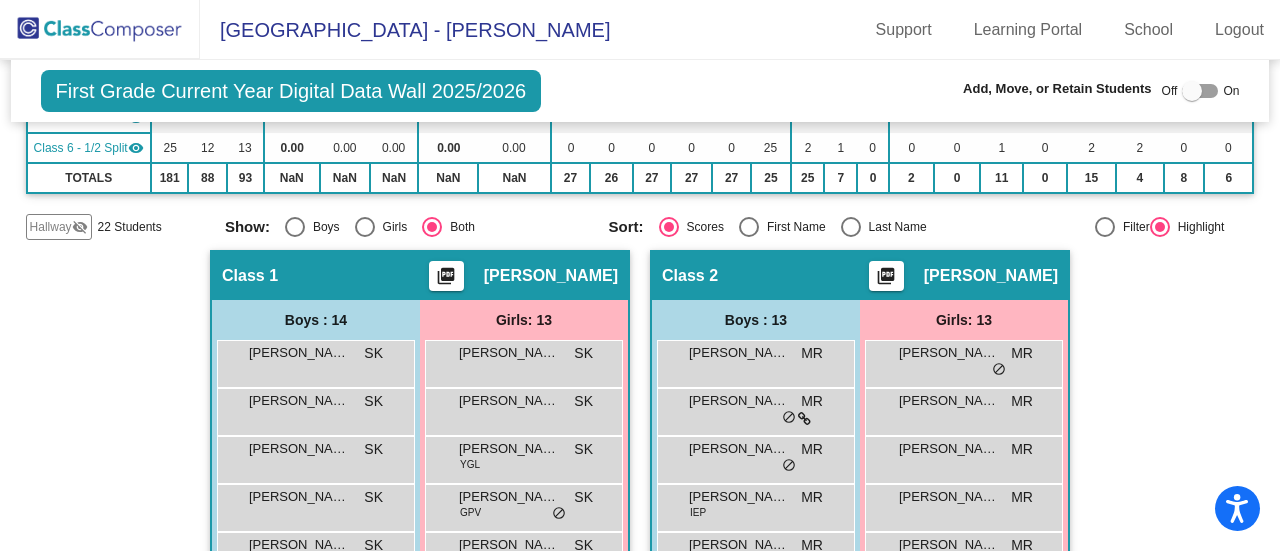 scroll, scrollTop: 327, scrollLeft: 0, axis: vertical 